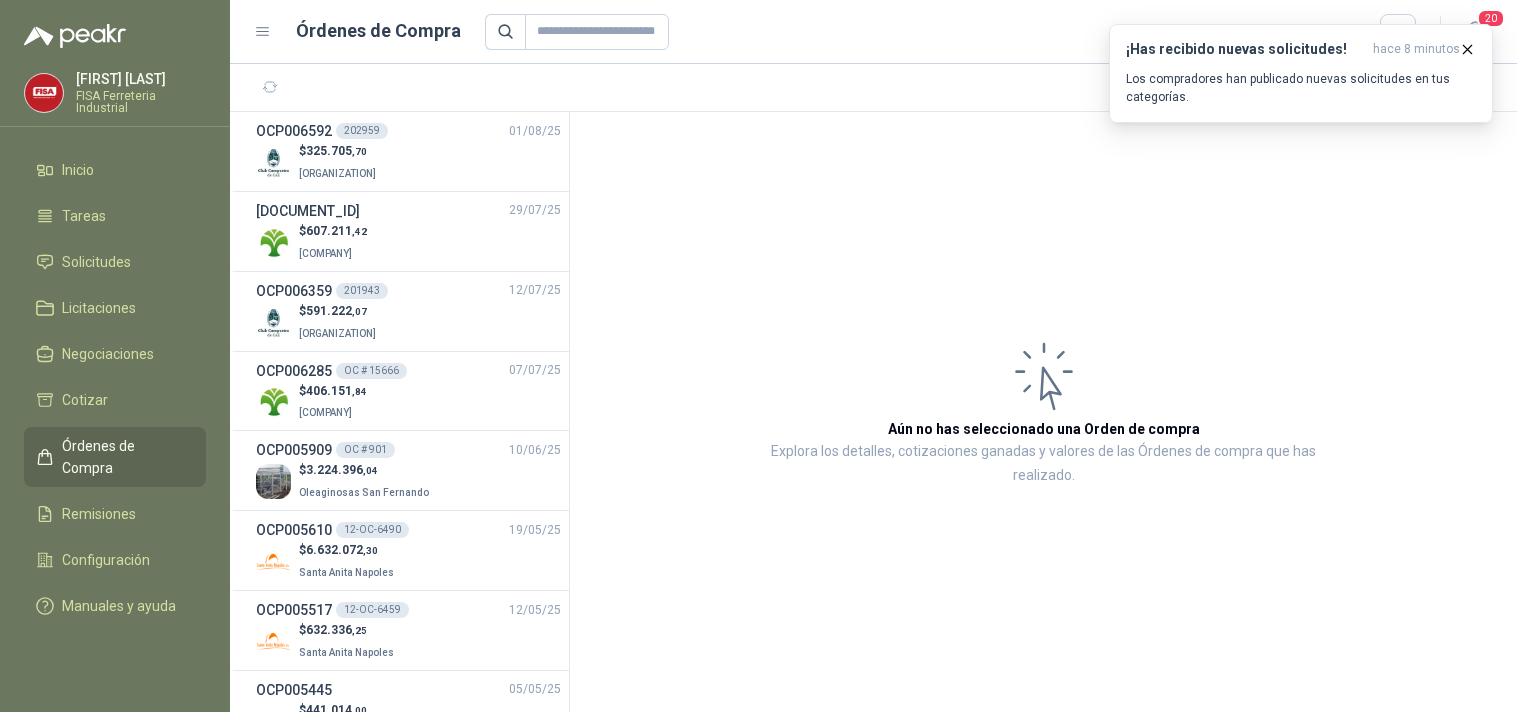 scroll, scrollTop: 0, scrollLeft: 0, axis: both 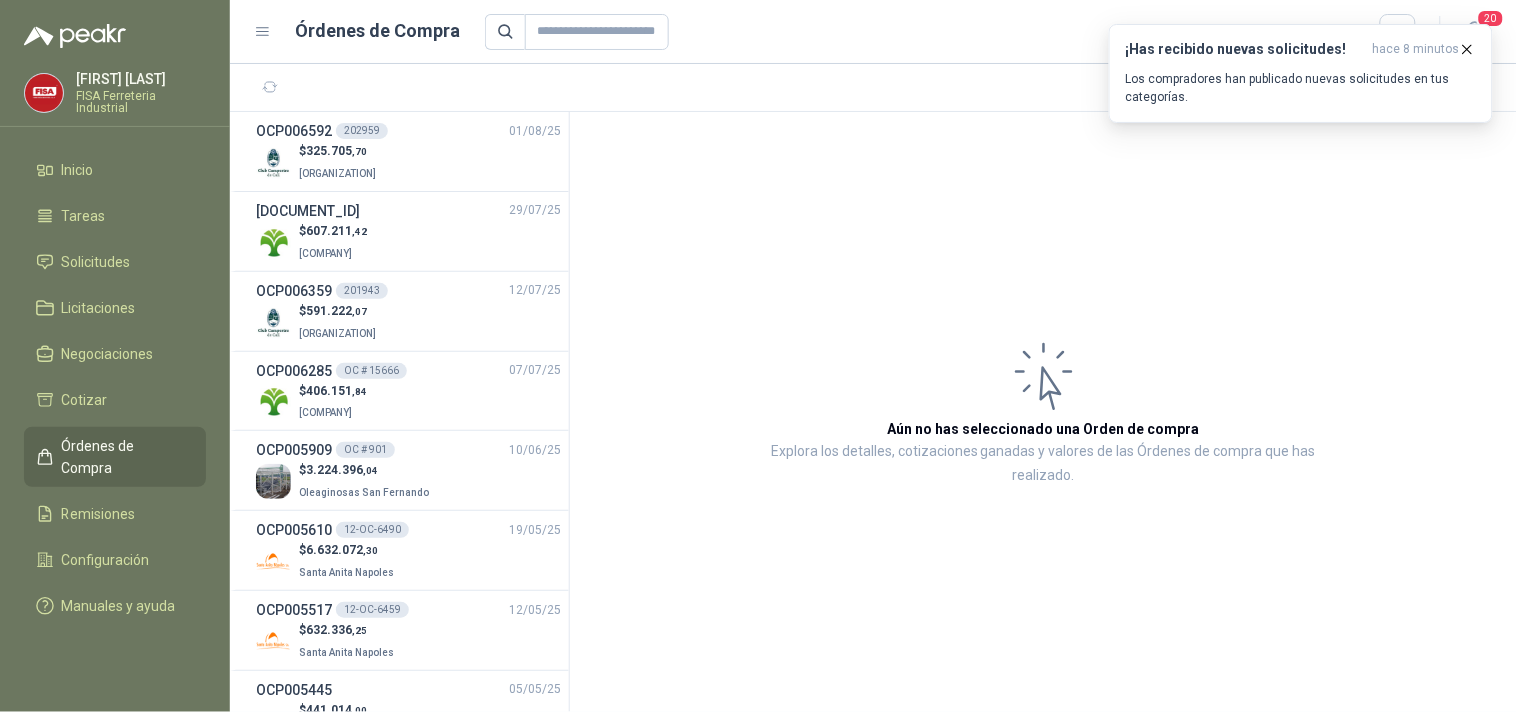 click on "Solicitudes" at bounding box center (96, 262) 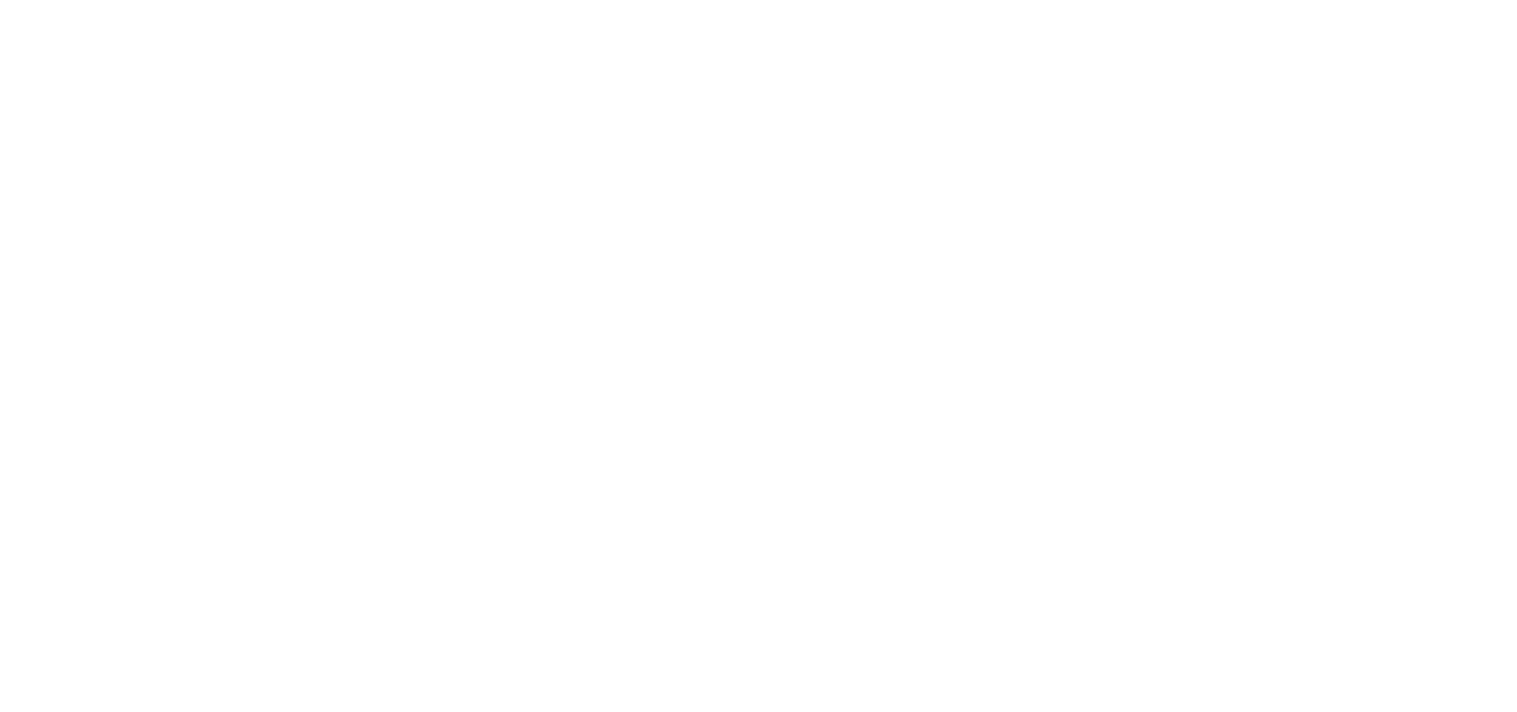 scroll, scrollTop: 0, scrollLeft: 0, axis: both 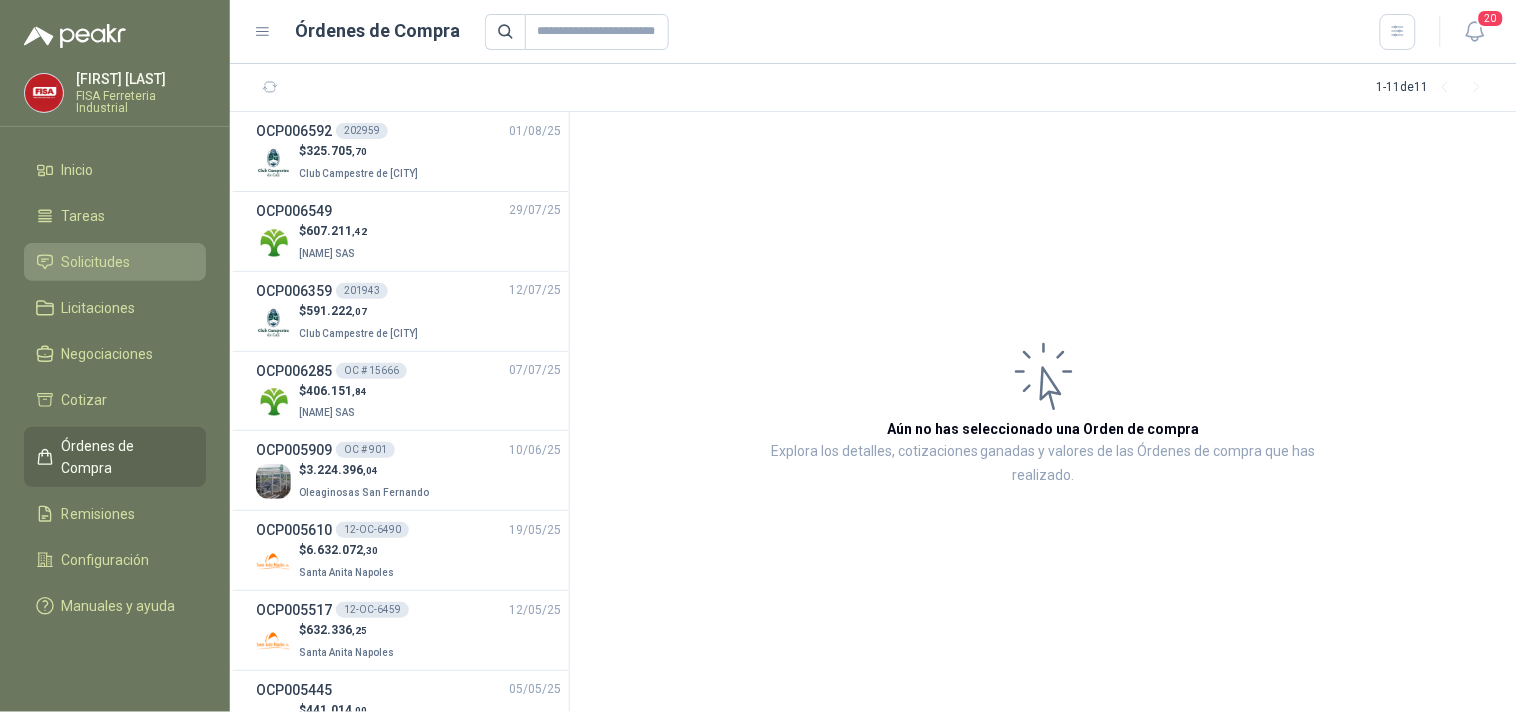 click on "Solicitudes" at bounding box center (96, 262) 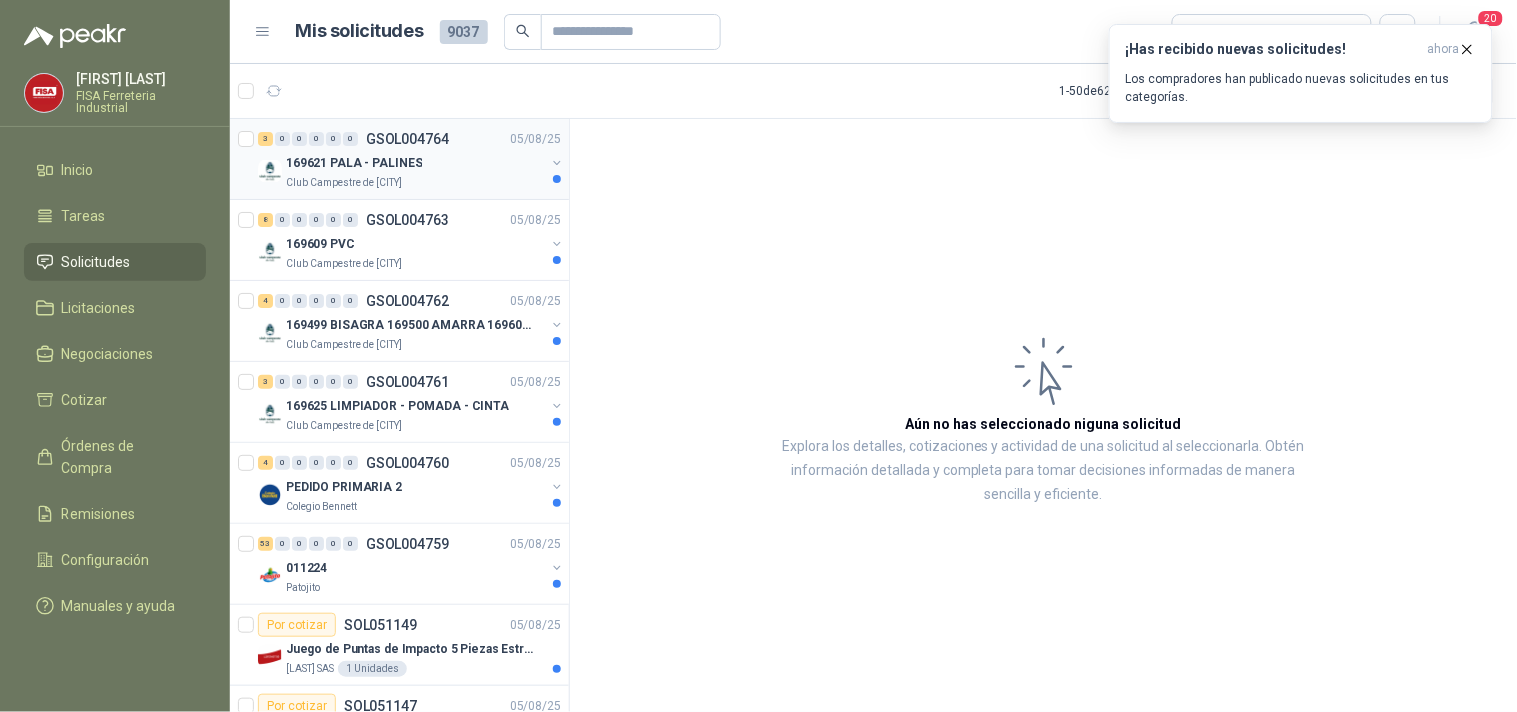 click on "GSOL004764" at bounding box center [407, 139] 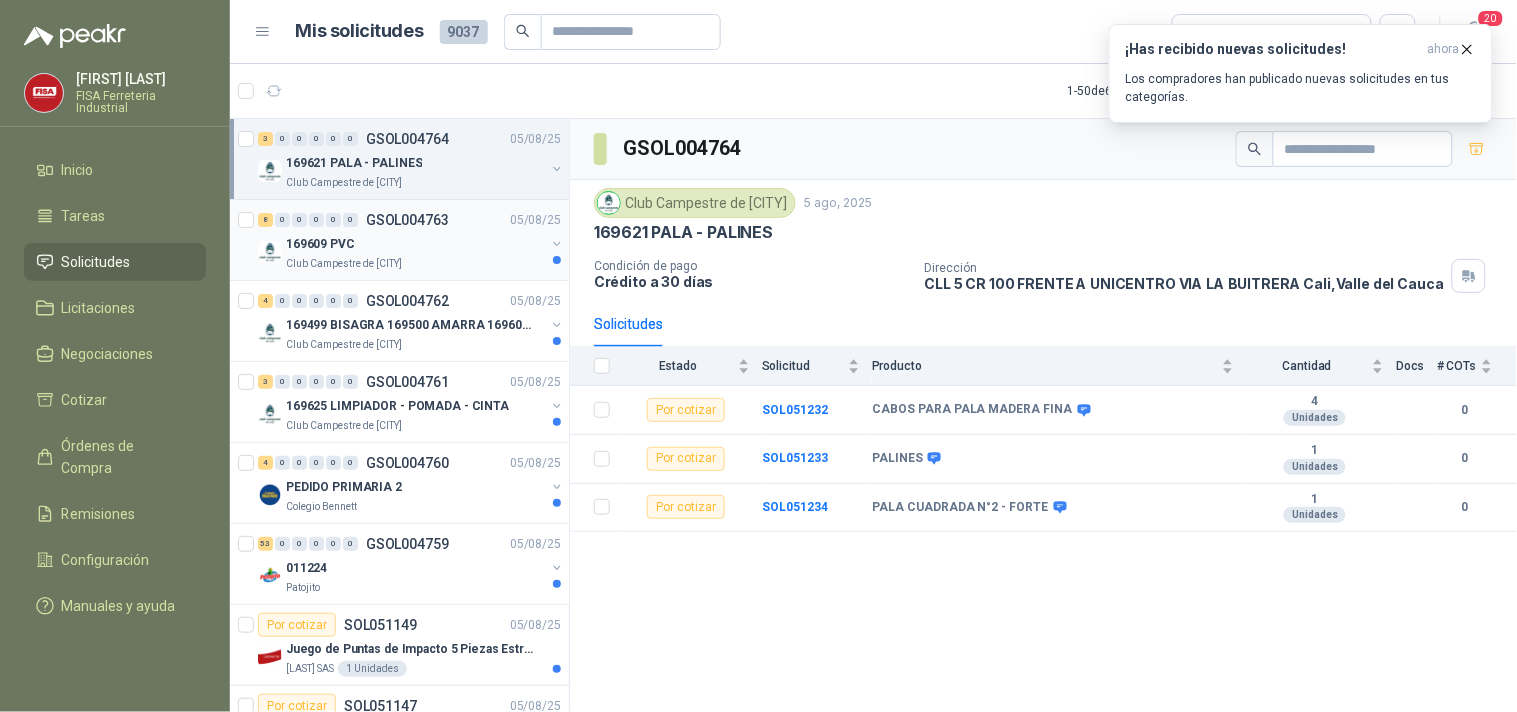 click on "169609   PVC" at bounding box center (415, 244) 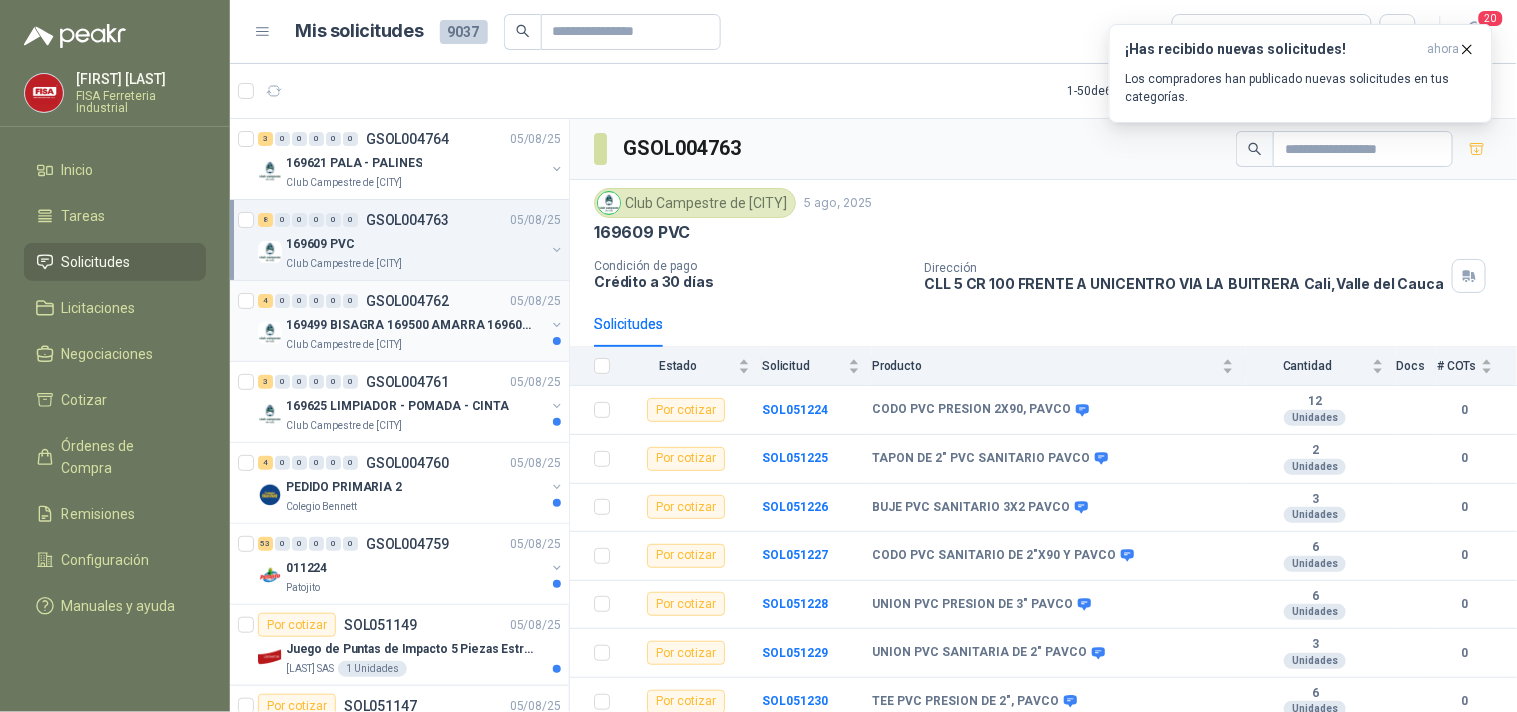 click on "GSOL004762" at bounding box center (407, 301) 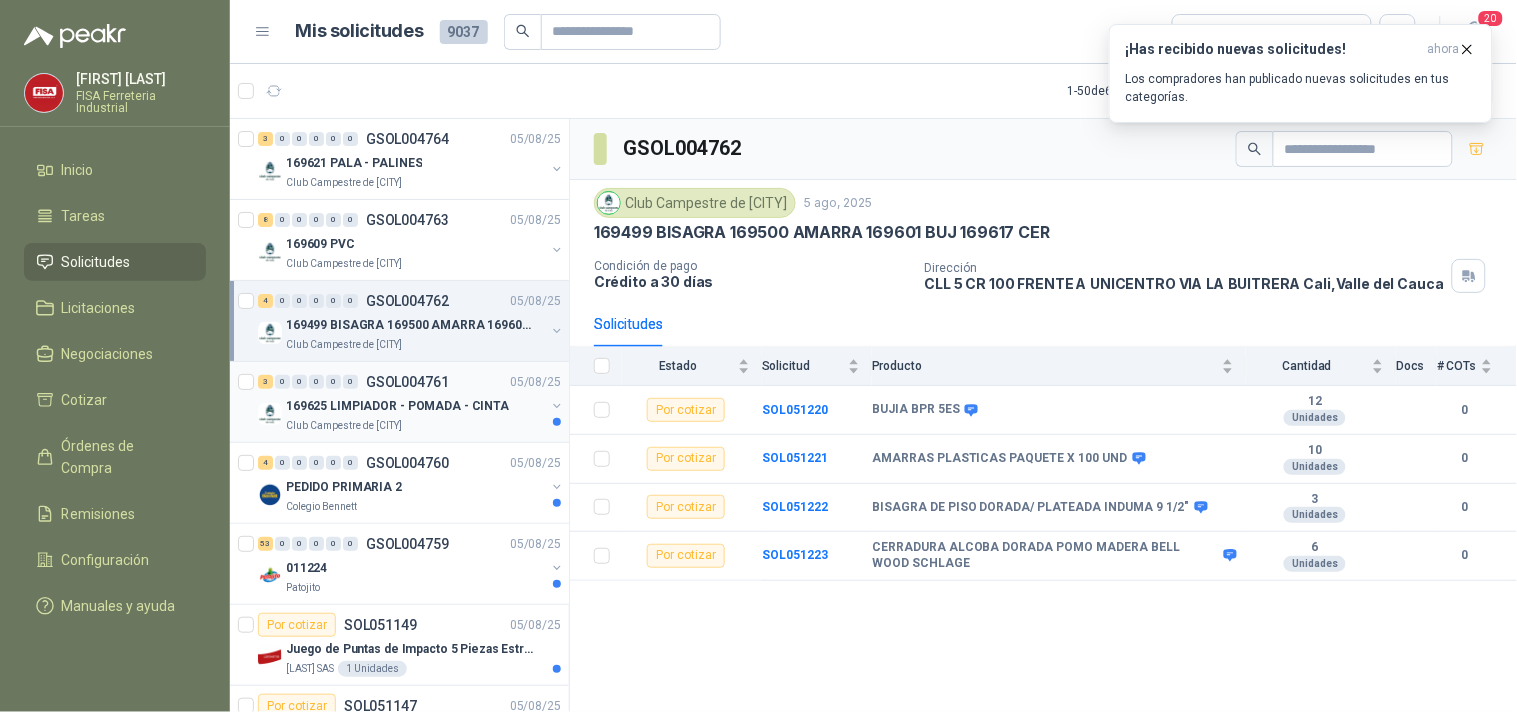 click on "169625 LIMPIADOR - POMADA - CINTA" at bounding box center [397, 406] 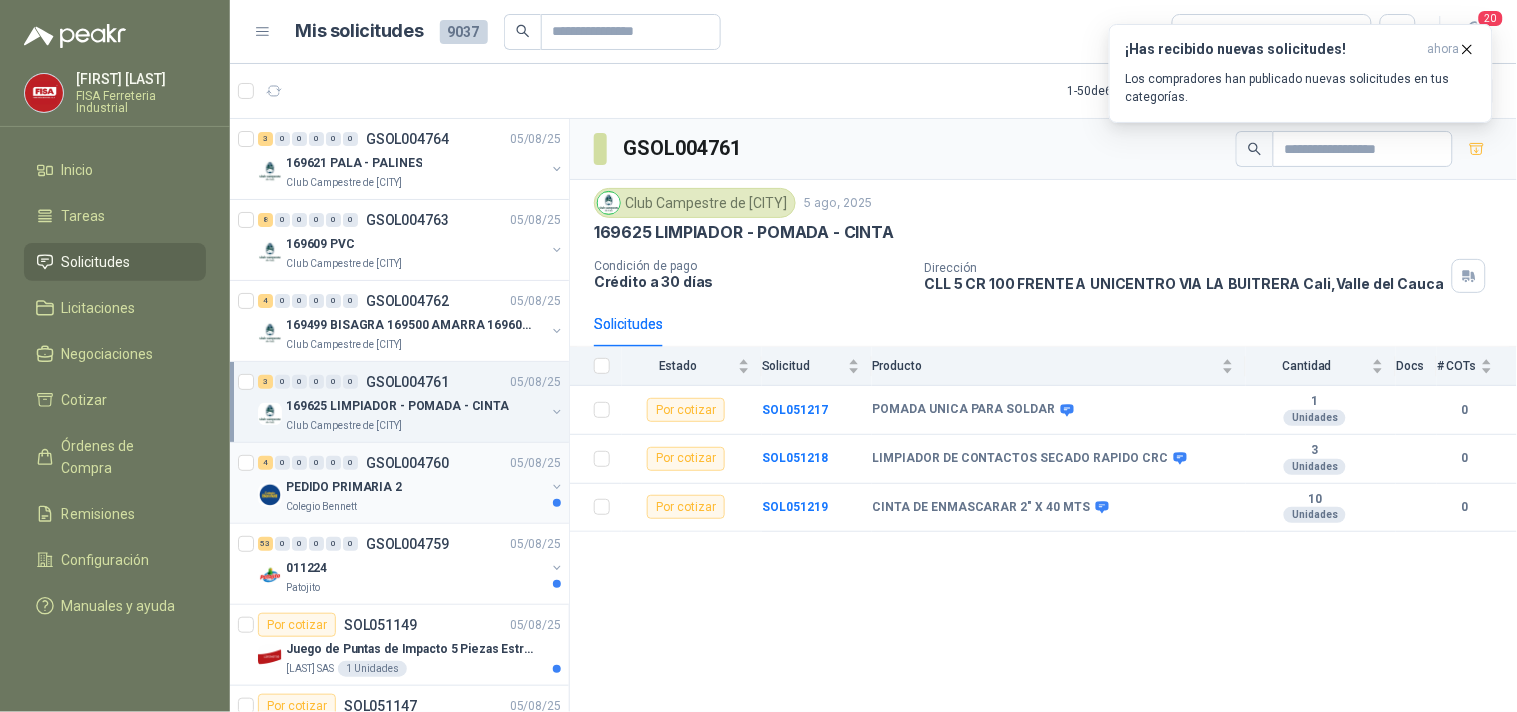 click on "PEDIDO PRIMARIA 2" at bounding box center (415, 487) 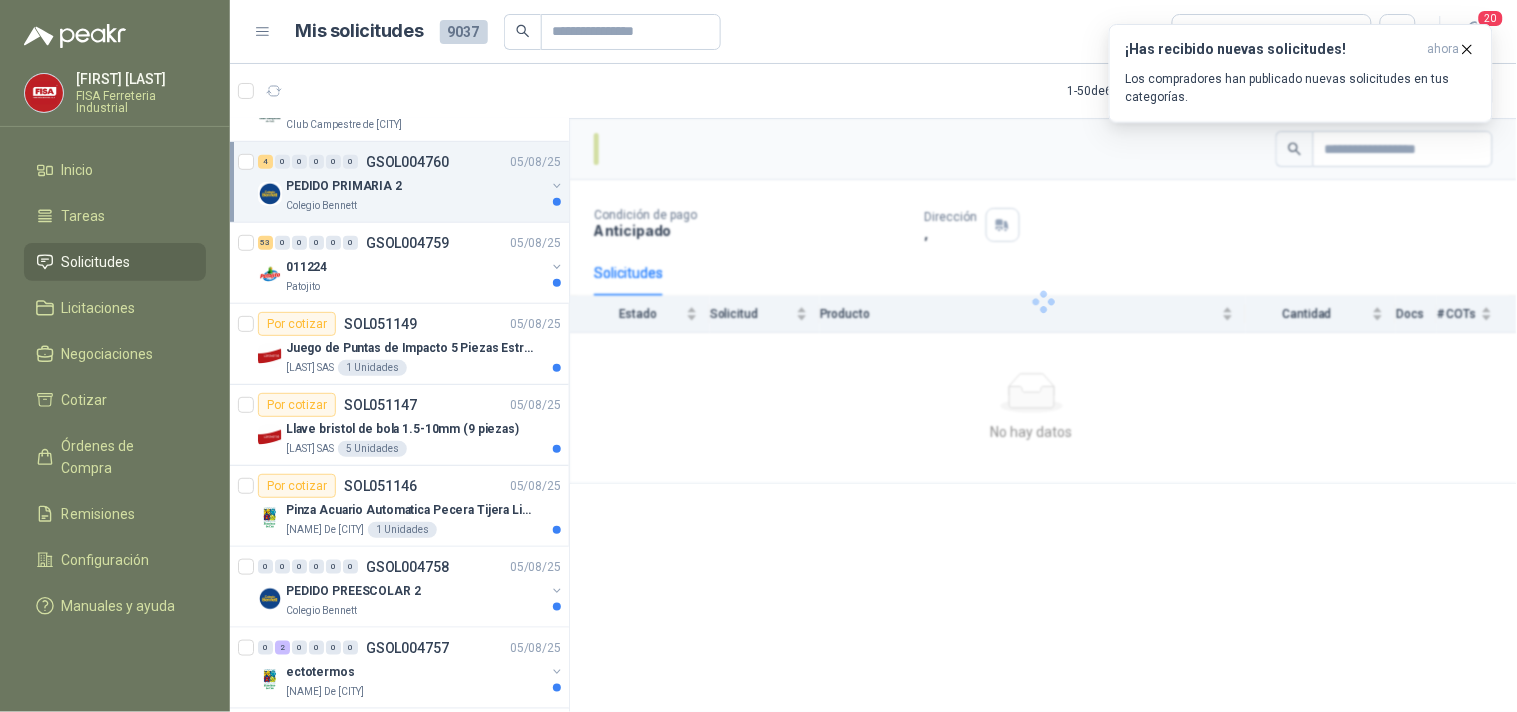 scroll, scrollTop: 325, scrollLeft: 0, axis: vertical 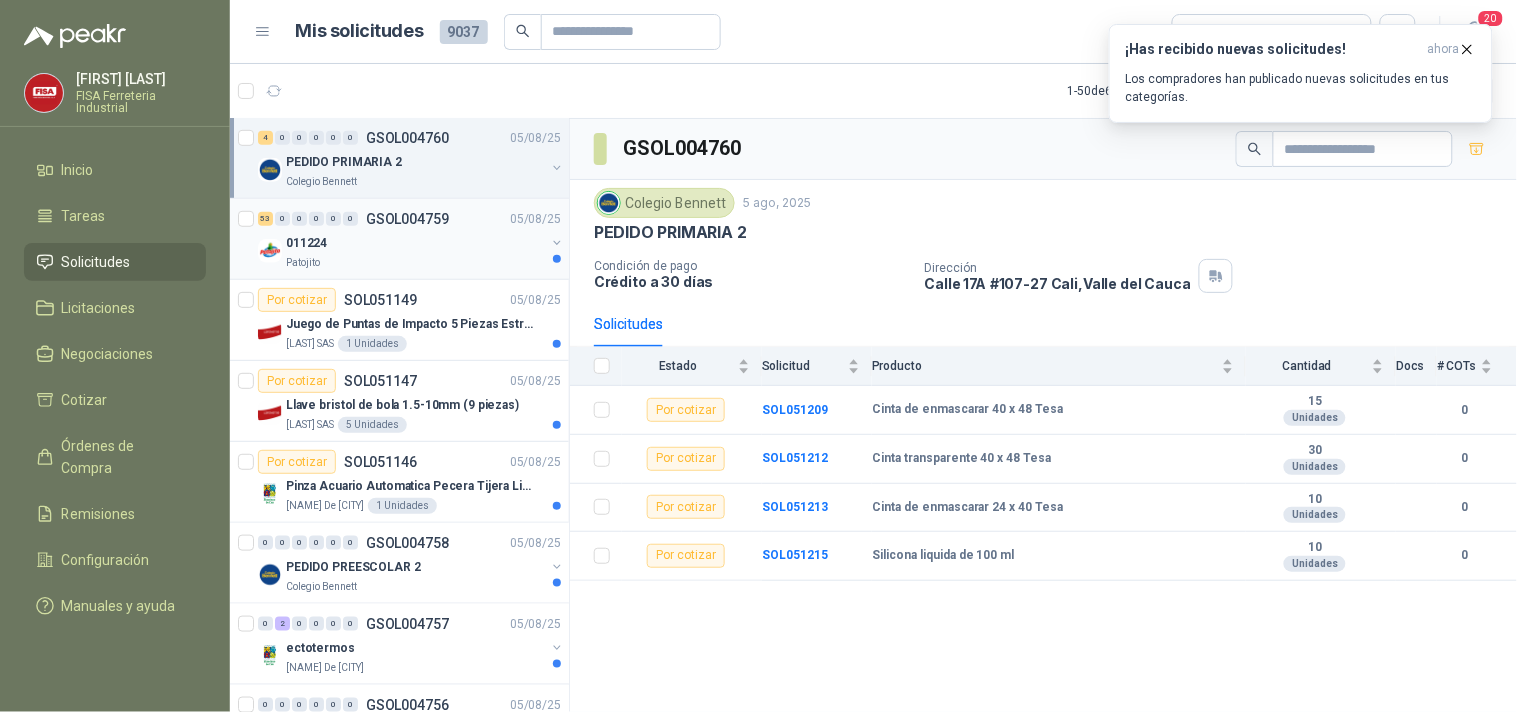 click on "011224" at bounding box center [415, 243] 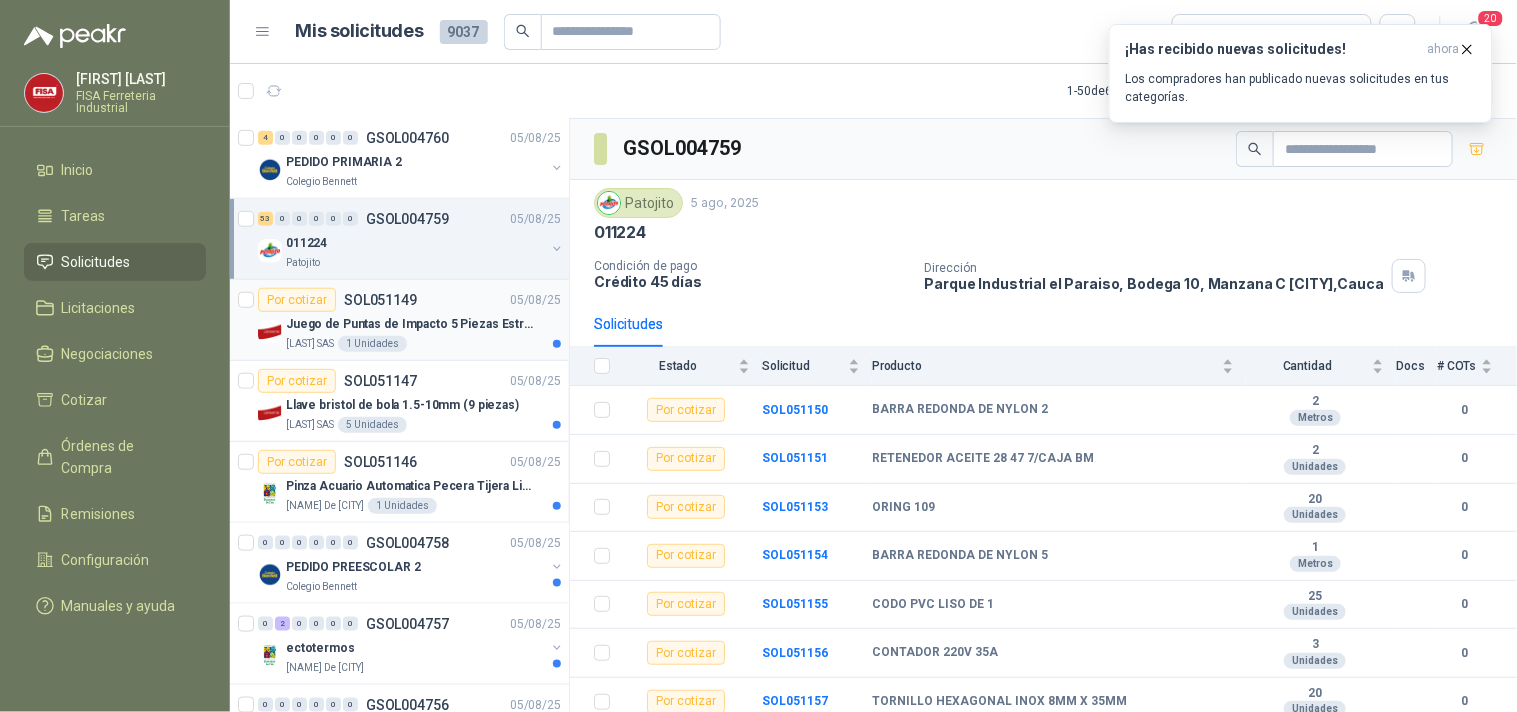click on "Juego de Puntas de Impacto 5 Piezas Estrella PH2 de 2'' Zanco 1/4'' Truper" at bounding box center [410, 324] 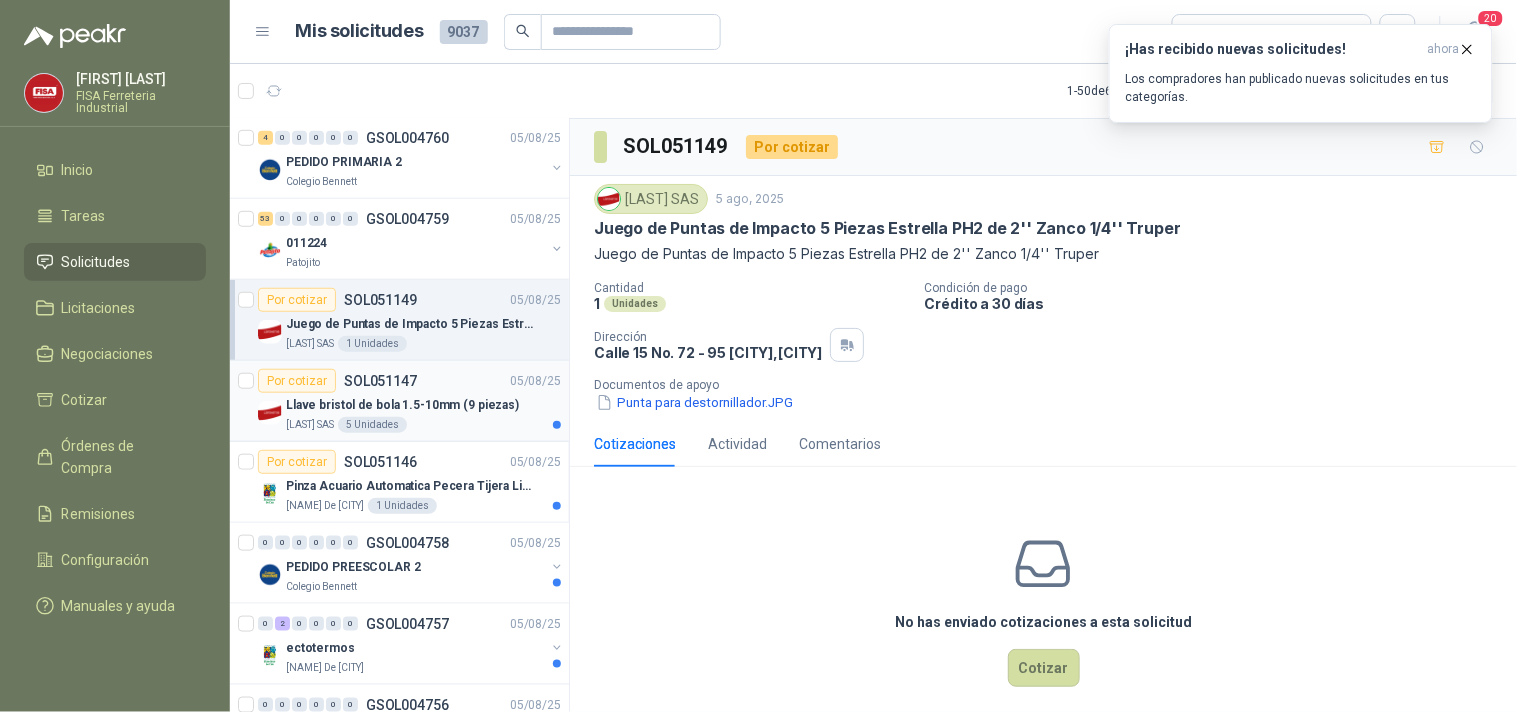 click on "Por cotizar SOL051147 05/08/25   Llave bristol de bola 1.5-10mm (9 piezas) Lafayette SAS 5   Unidades" at bounding box center (399, 401) 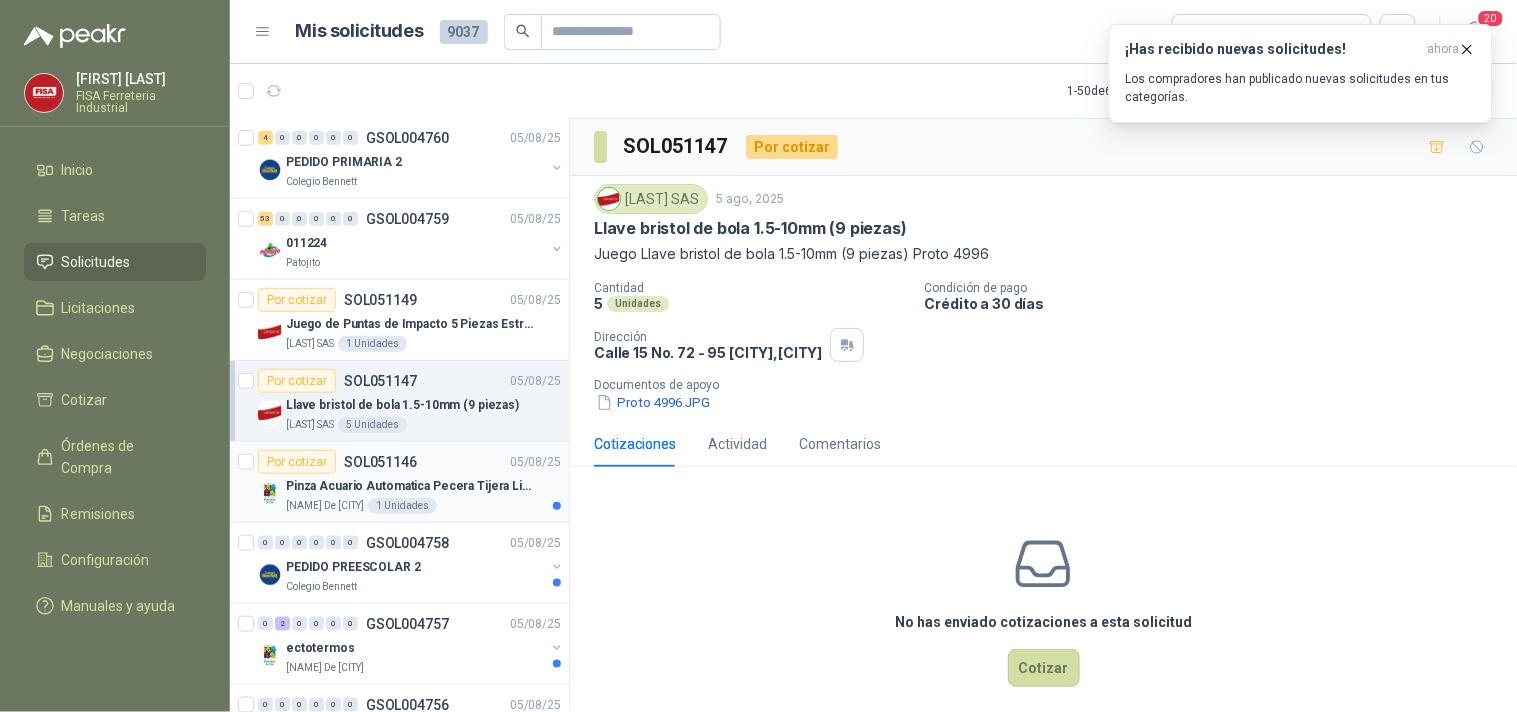 click on "Pinza Acuario Automatica Pecera Tijera Limpiador Alicate" at bounding box center (410, 486) 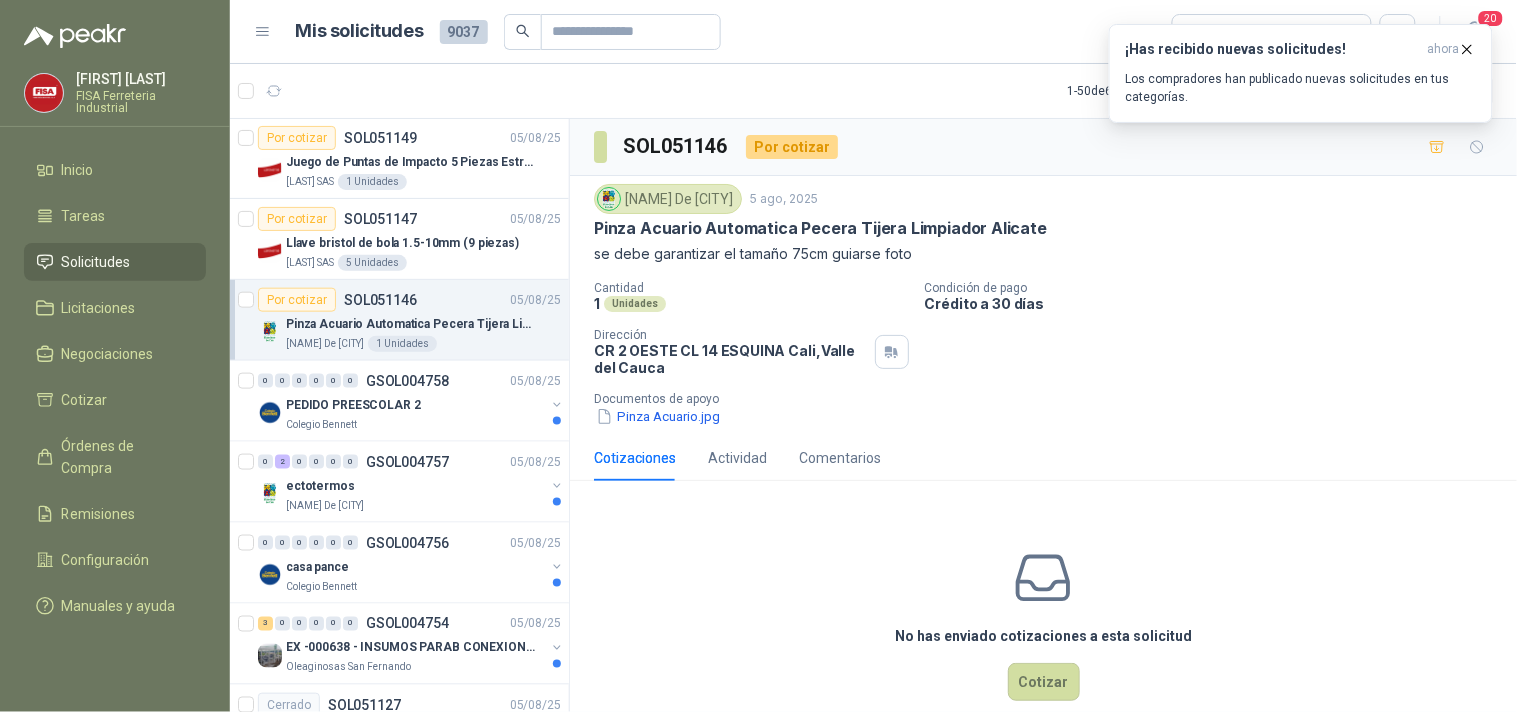 scroll, scrollTop: 595, scrollLeft: 0, axis: vertical 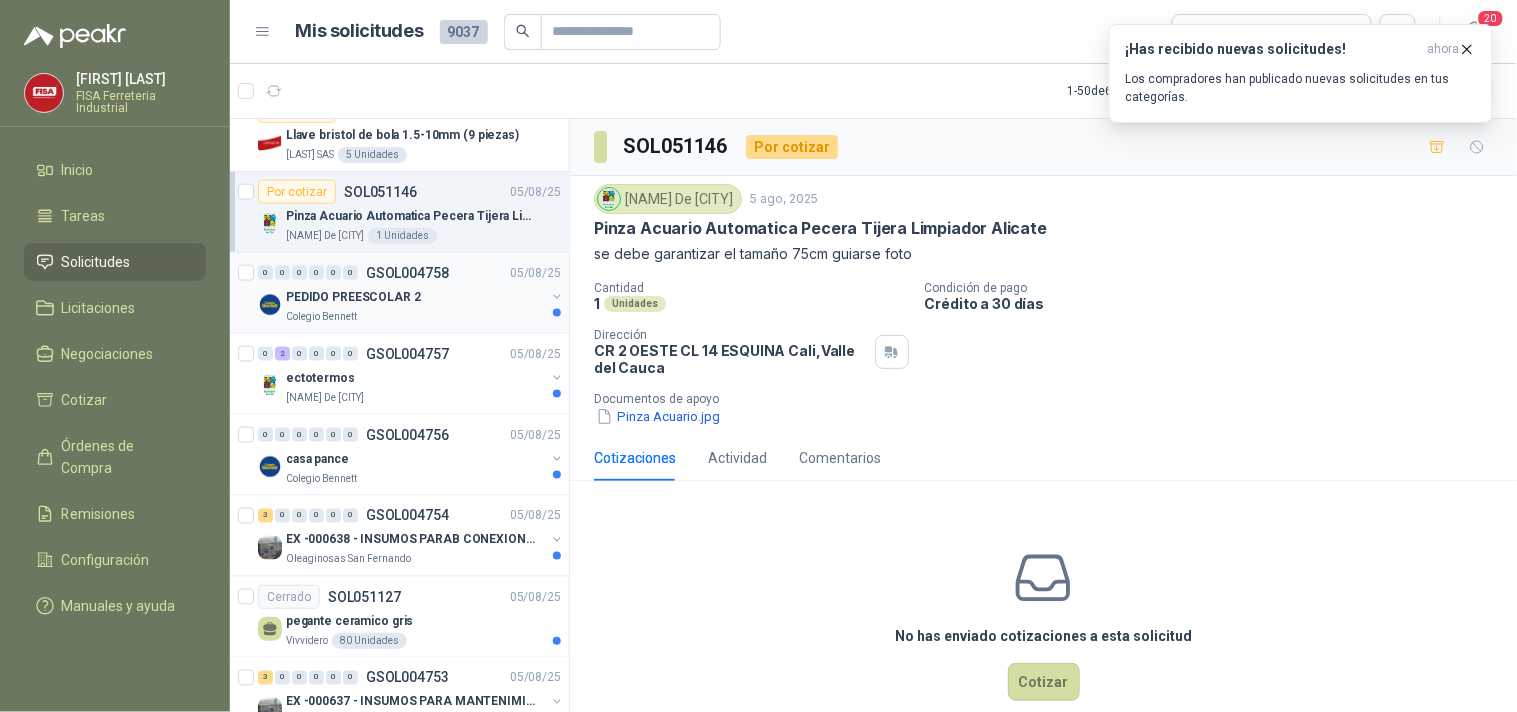 click on "PEDIDO PREESCOLAR 2" at bounding box center (415, 297) 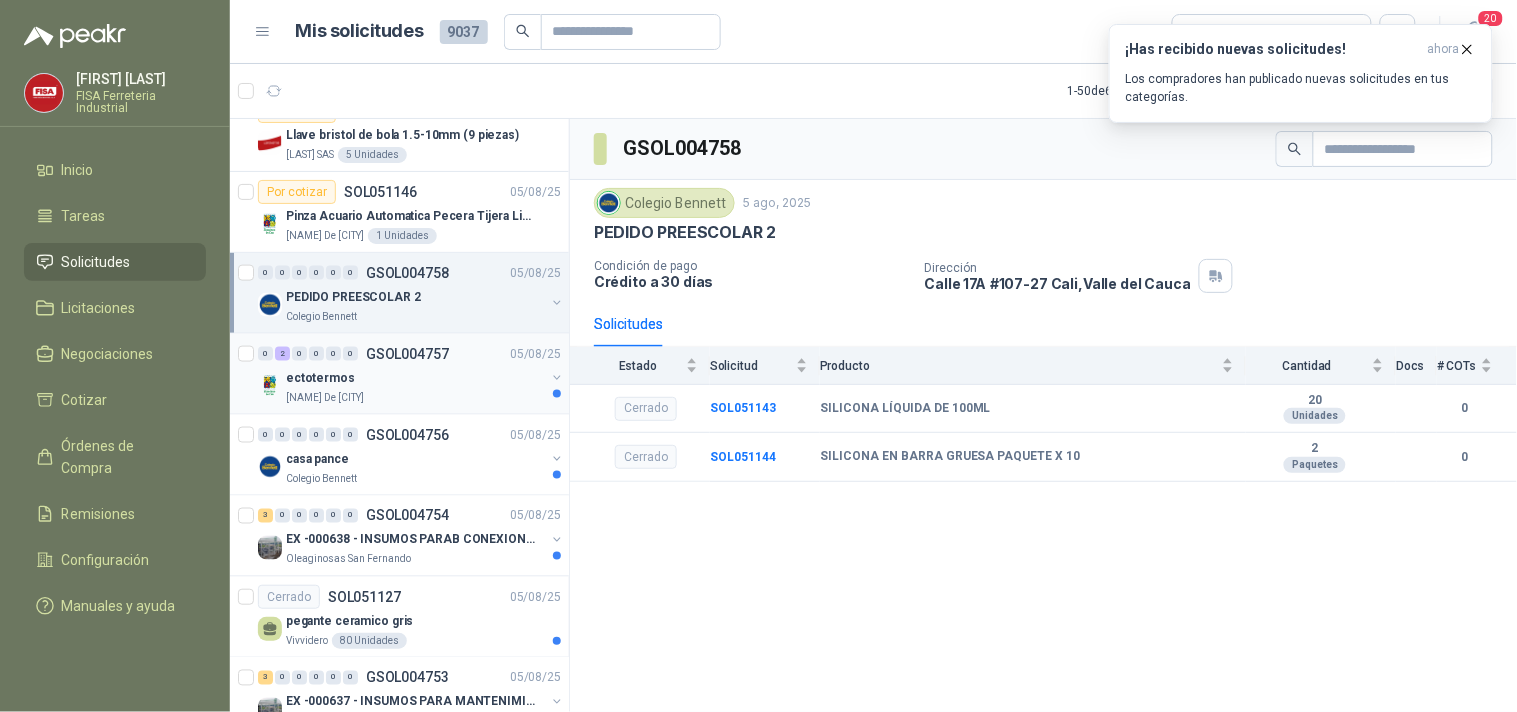 click on "ectotermos" at bounding box center (415, 378) 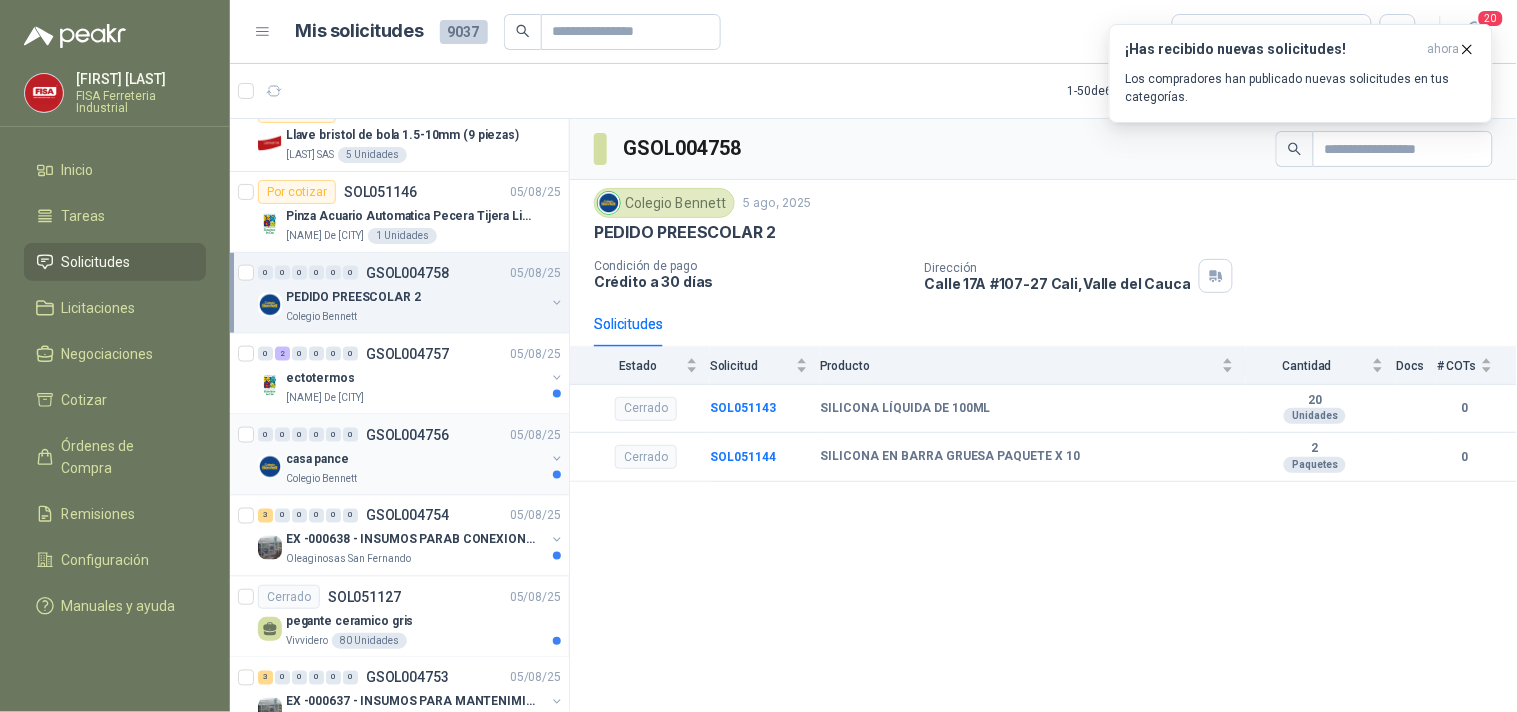 click on "GSOL004756" at bounding box center [407, 435] 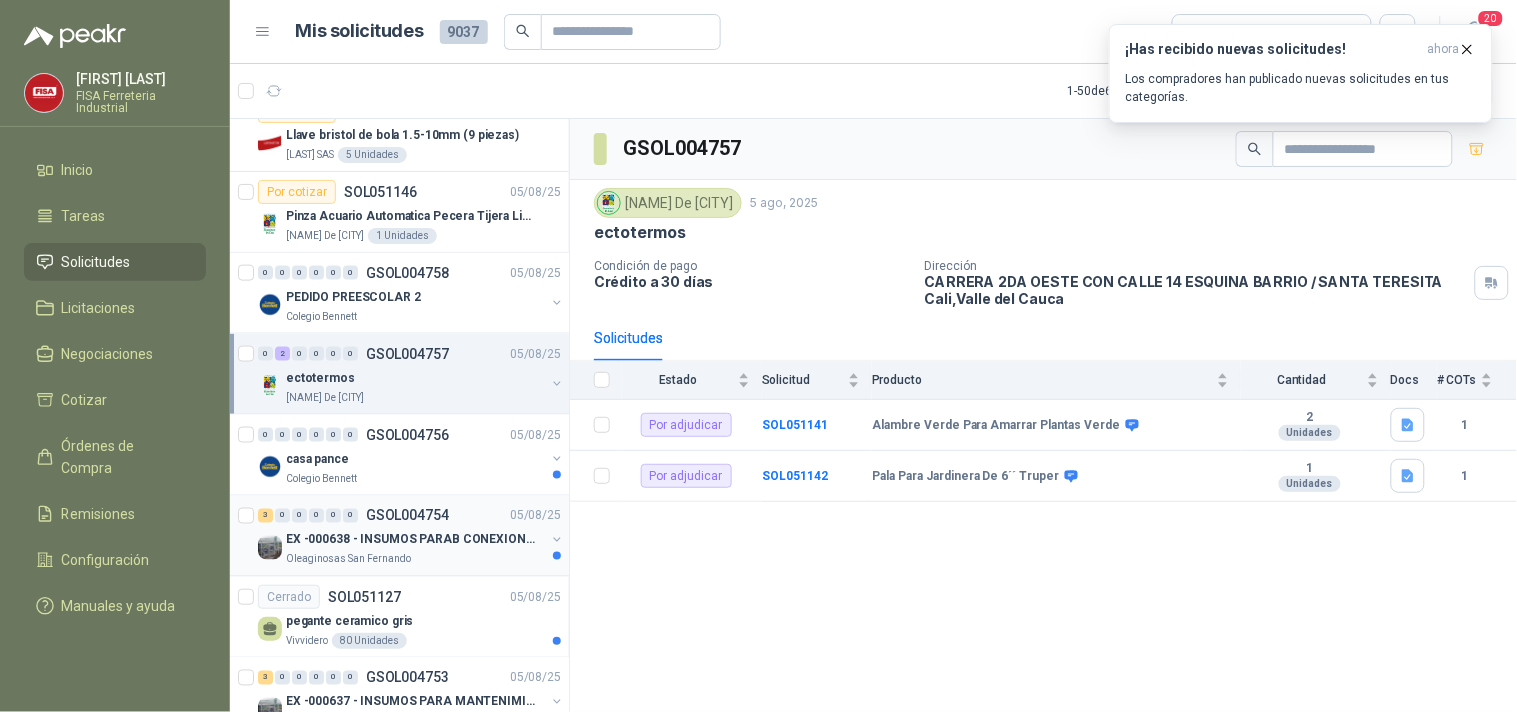 click on "EX -000638 - INSUMOS PARAB CONEXION DE TUBERIA Y A" at bounding box center [410, 540] 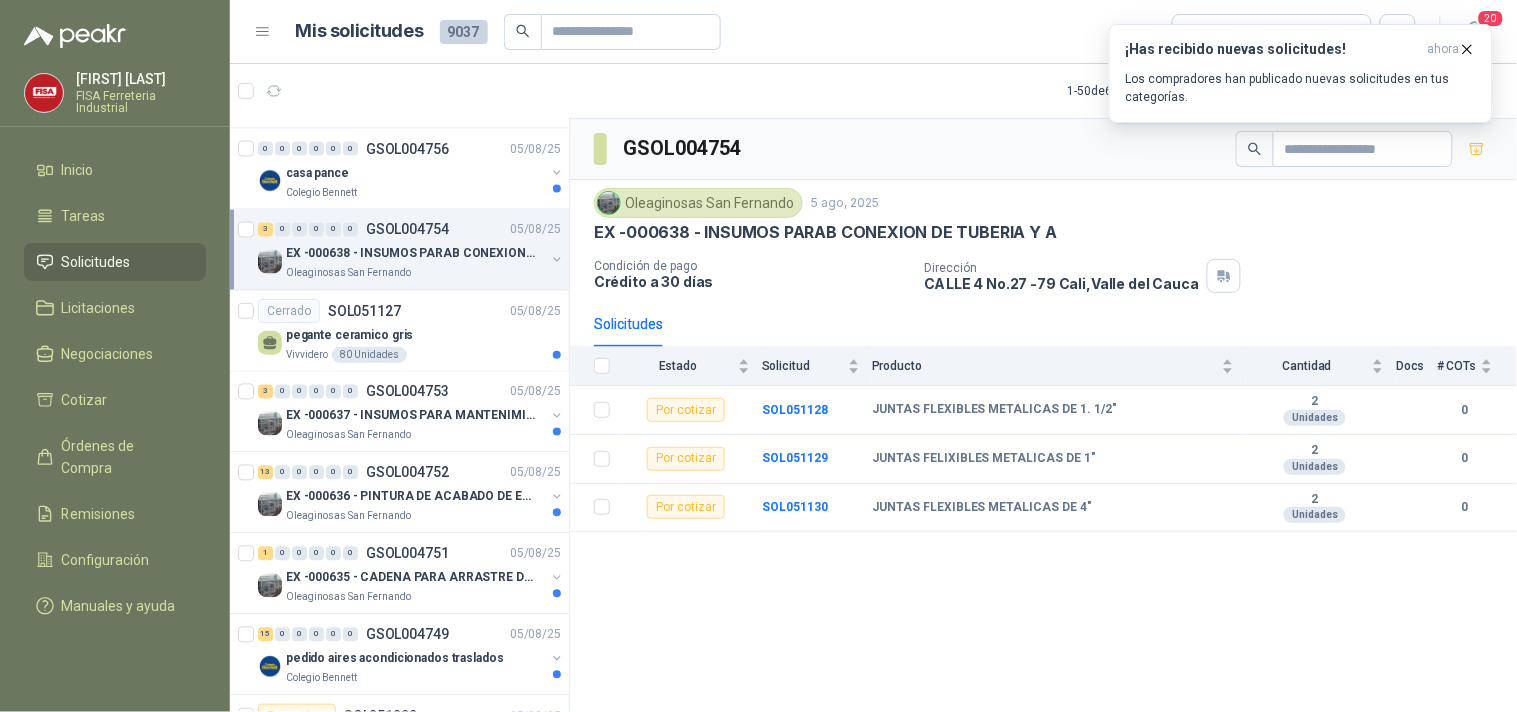scroll, scrollTop: 890, scrollLeft: 0, axis: vertical 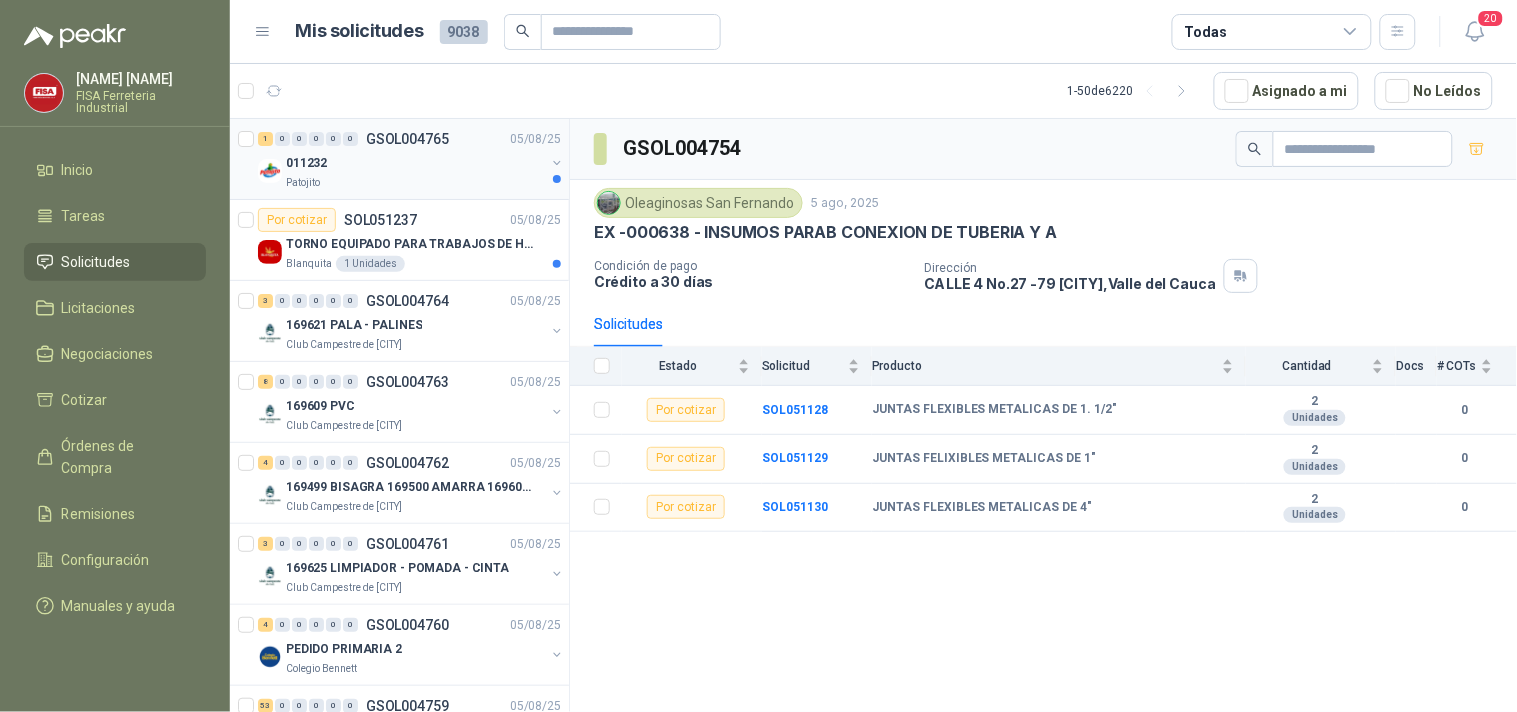 click on "011232" at bounding box center (415, 163) 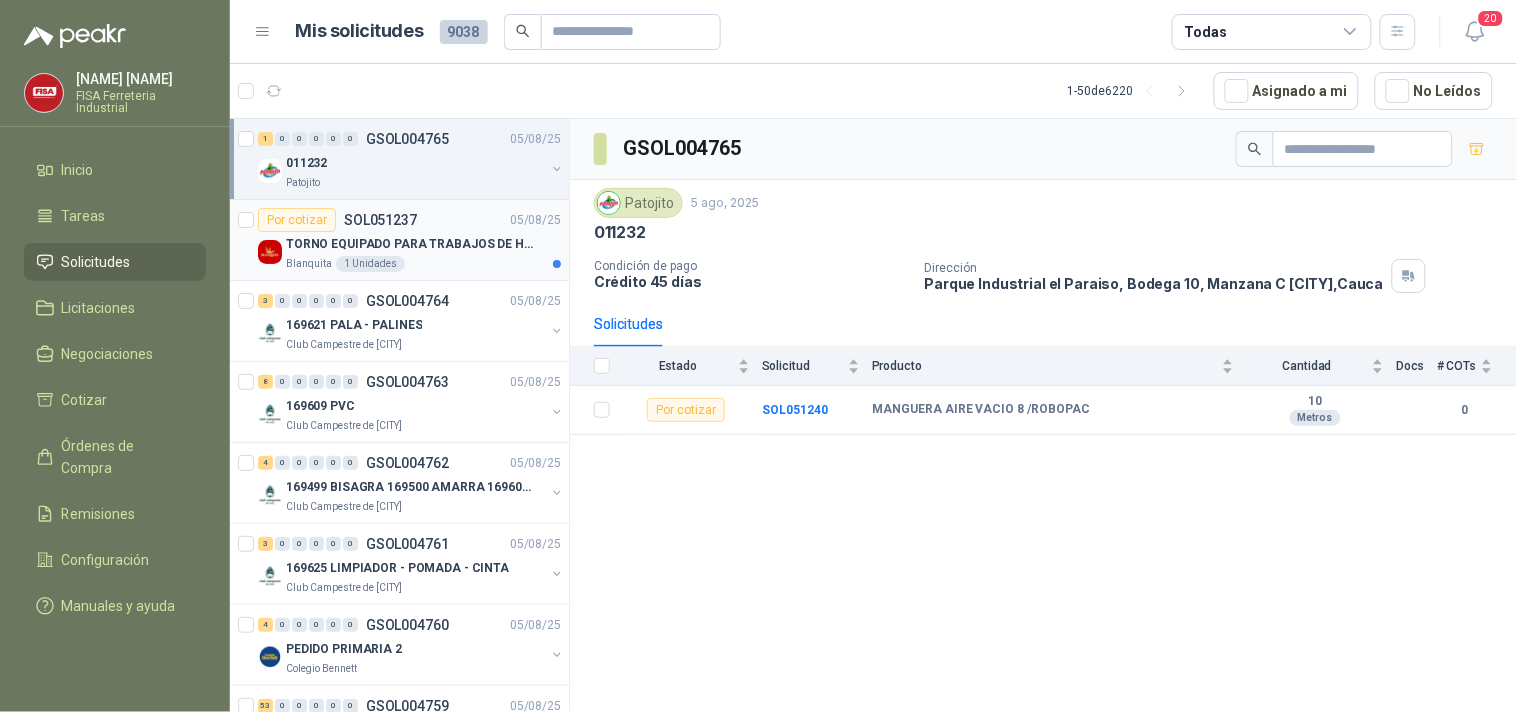 click on "Por cotizar SOL051237 05/08/25" at bounding box center (409, 220) 